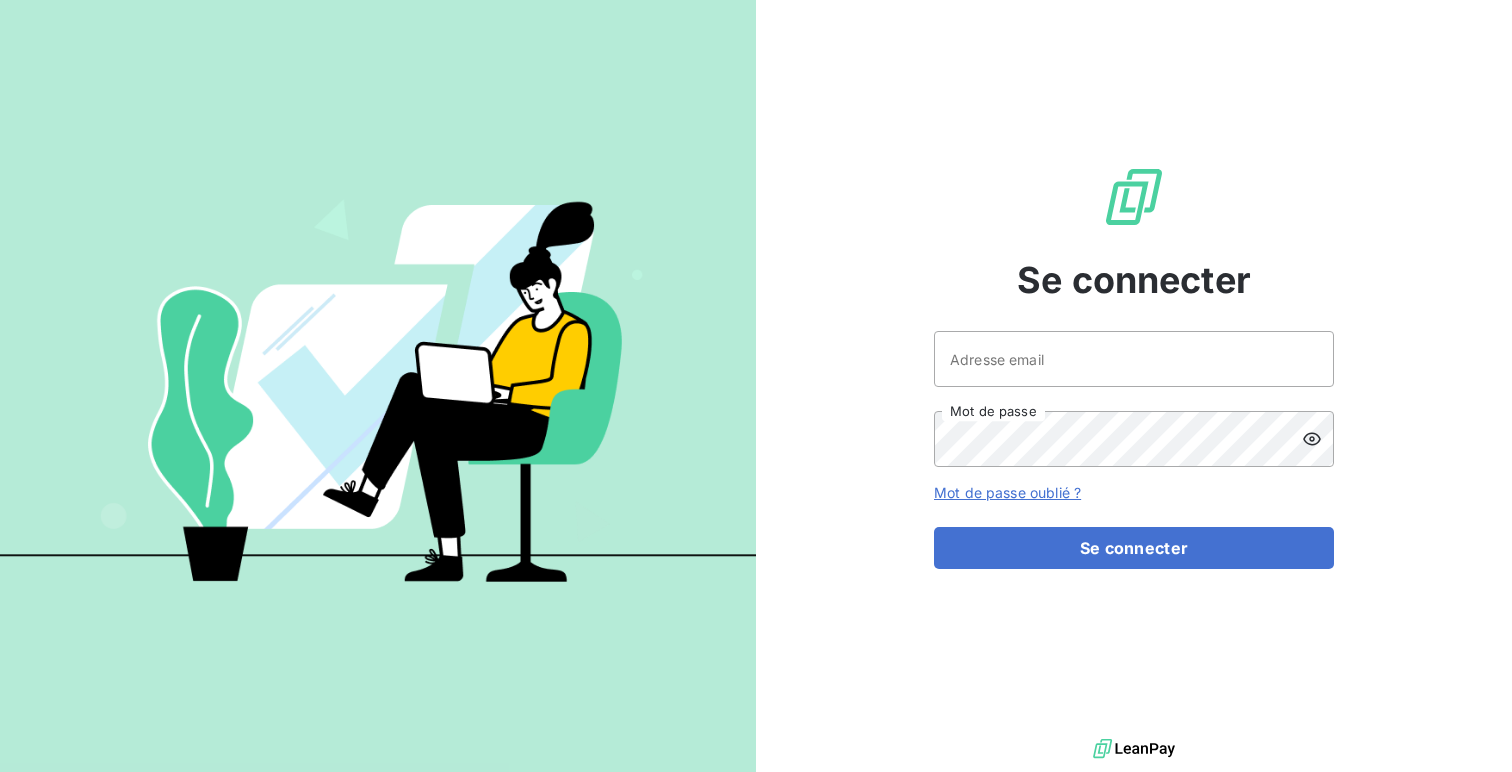 scroll, scrollTop: 0, scrollLeft: 0, axis: both 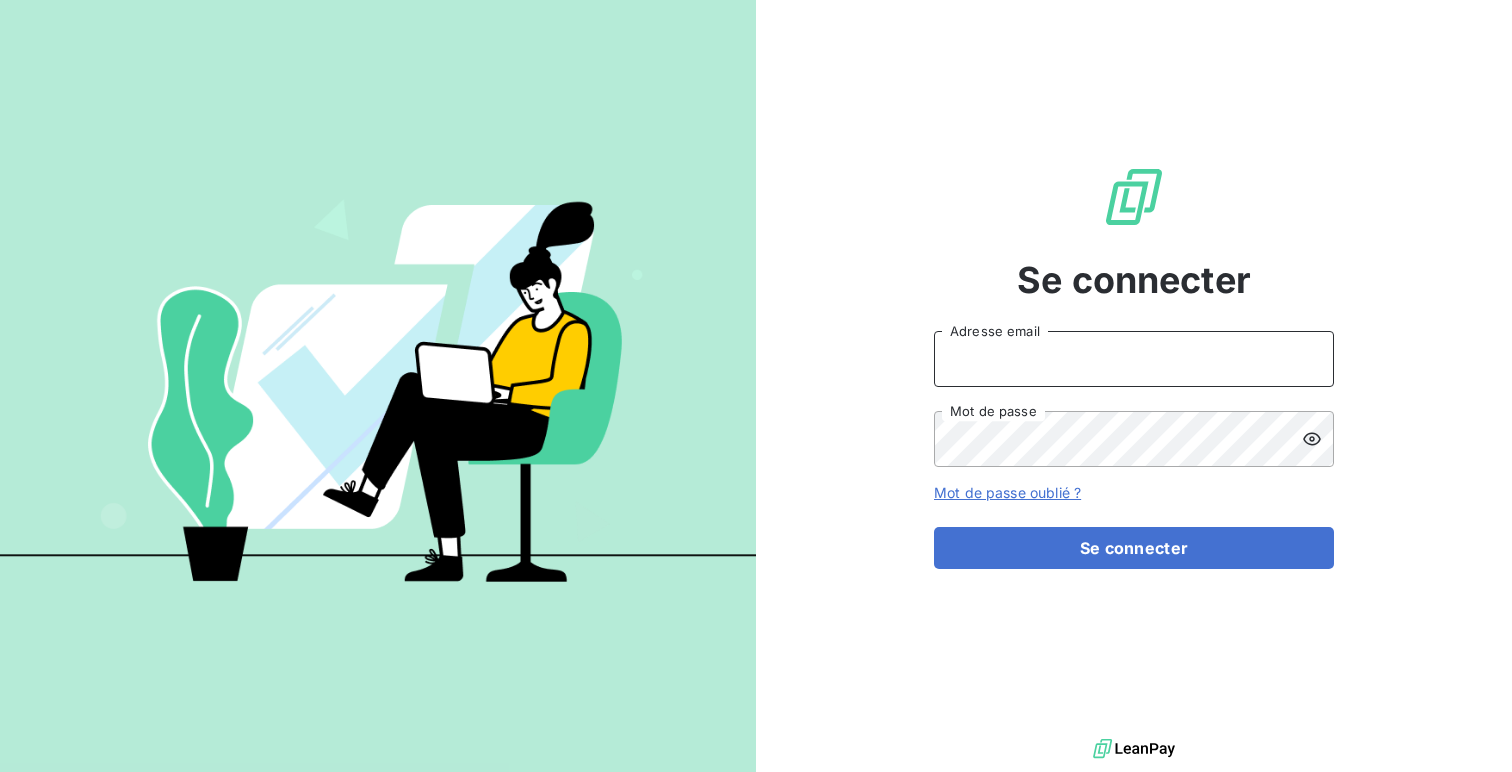 click on "Adresse email" at bounding box center [1134, 359] 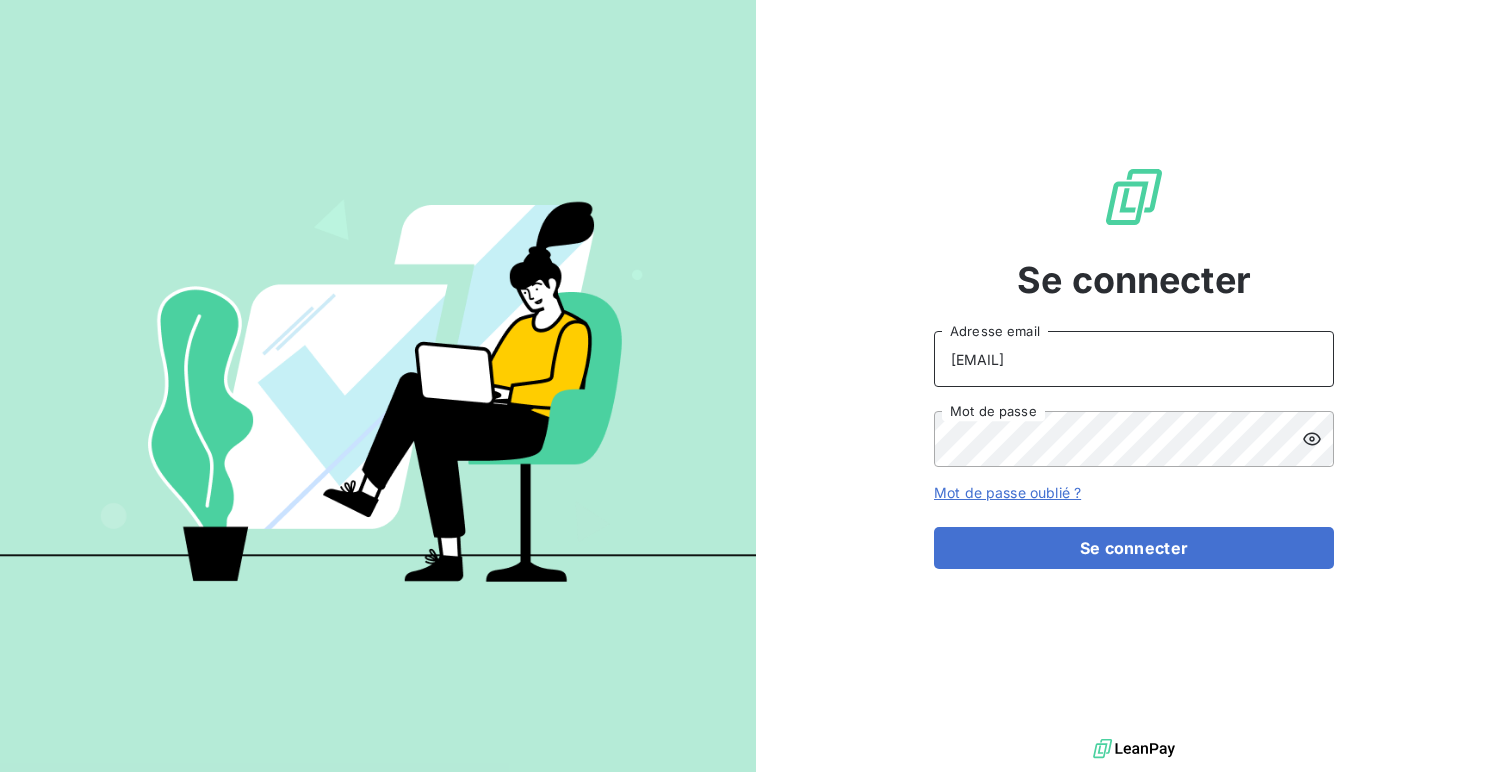 type on "[EMAIL]" 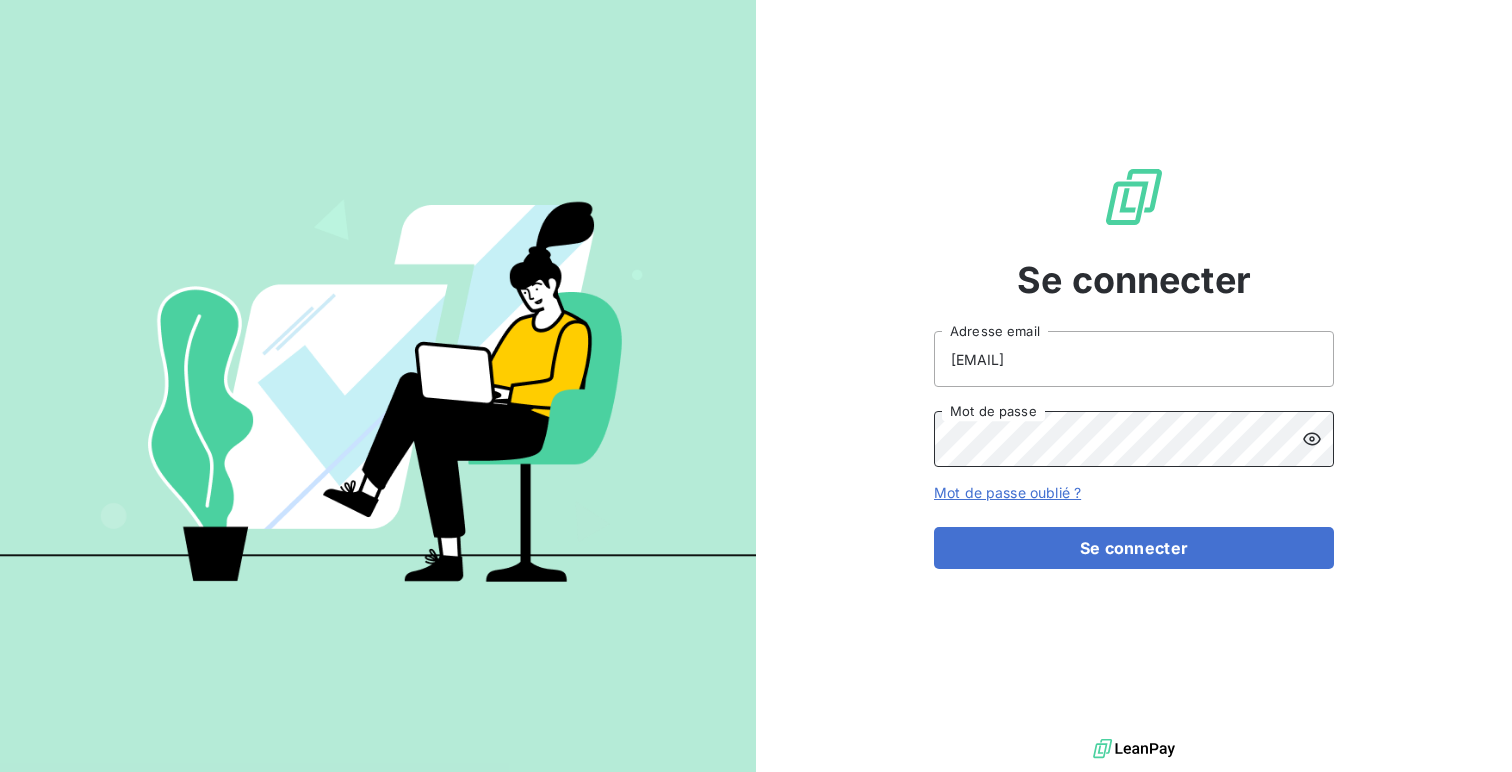 click on "Se connecter" at bounding box center [1134, 548] 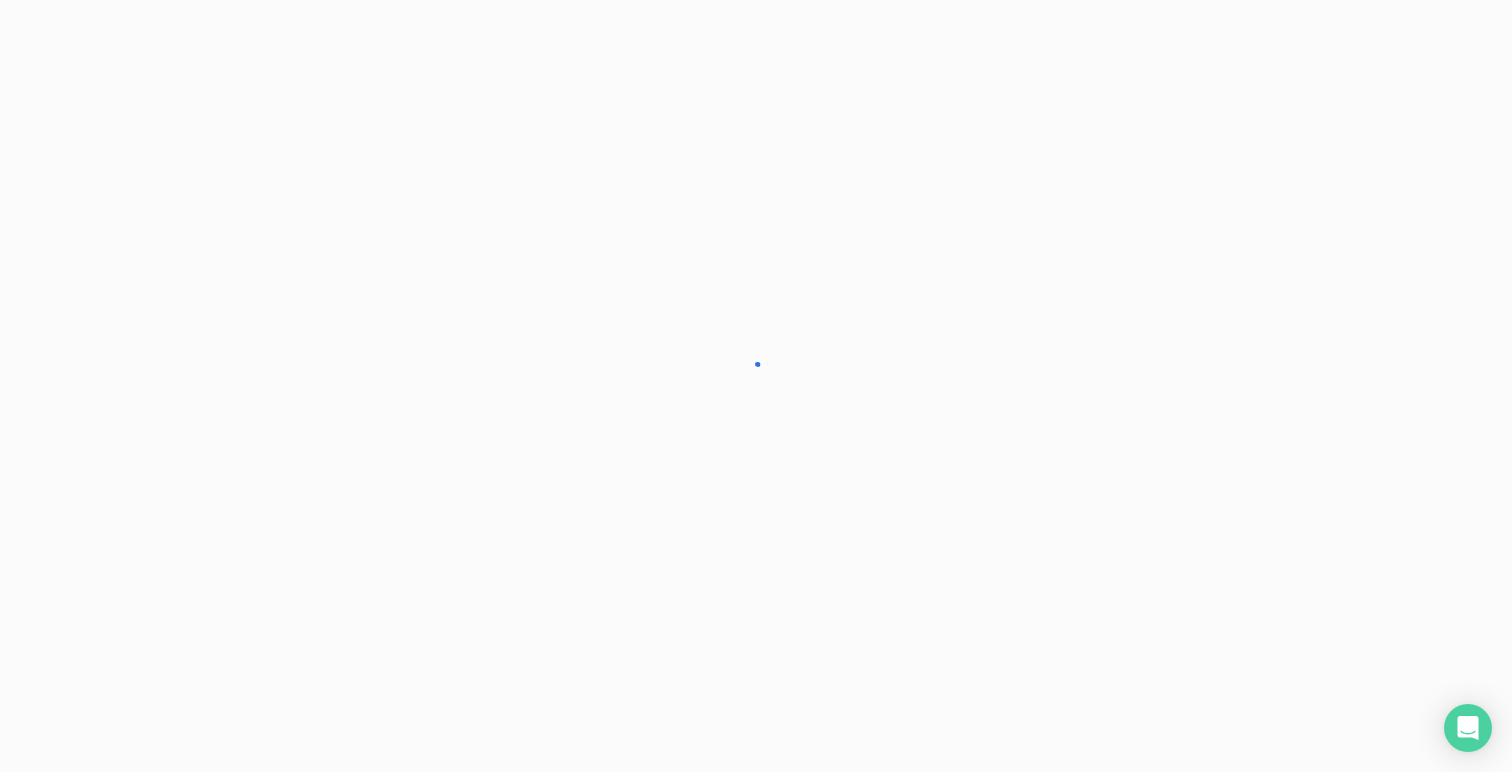 scroll, scrollTop: 0, scrollLeft: 0, axis: both 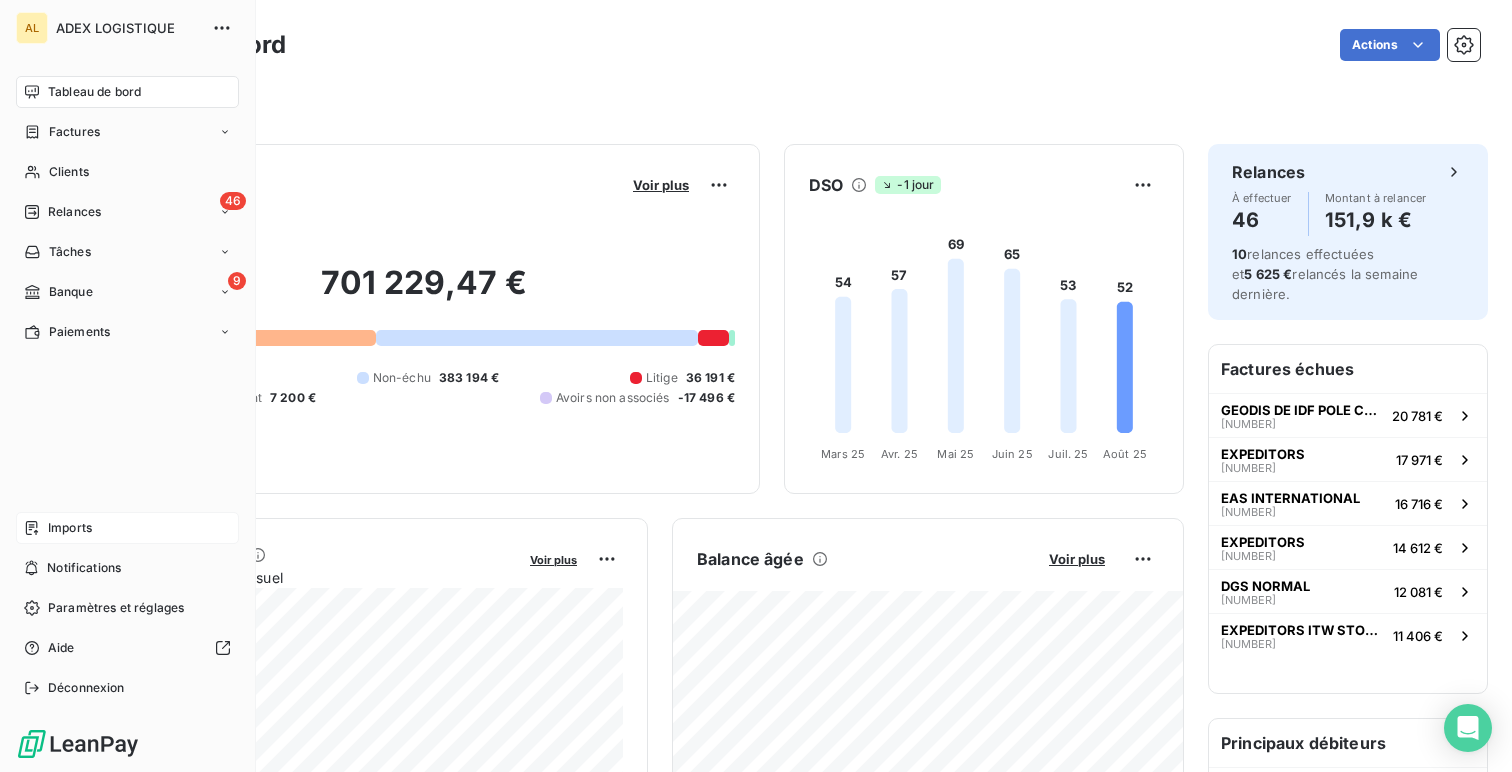 click on "Imports" at bounding box center [70, 528] 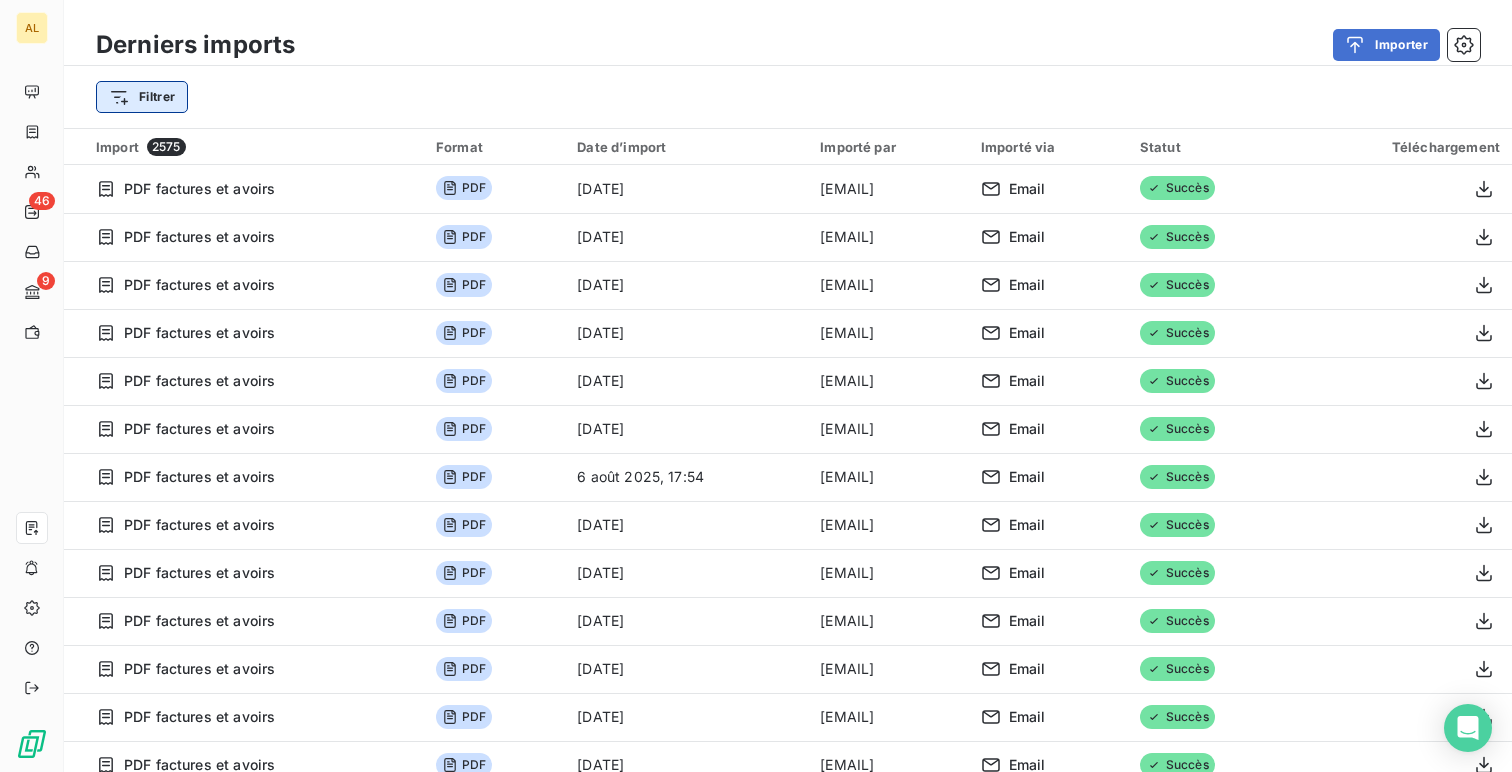 click on "[FORMAT] [DATE] [IMPORT] [EMAIL] [STATUS] [PDF] [DATE] [EMAIL] [STATUS] [PDF] [DATE] [EMAIL] [STATUS] [PDF] [DATE] [EMAIL] [STATUS] [PDF] [DATE] [EMAIL] [STATUS] [PDF] [DATE] [EMAIL] [STATUS] [PDF] [DATE] [EMAIL] [STATUS] [PDF] [DATE] [EMAIL] [STATUS] [PDF] [DATE] [EMAIL] [STATUS] [PDF] [DATE] [EMAIL] [STATUS] [PDF]" at bounding box center [756, 386] 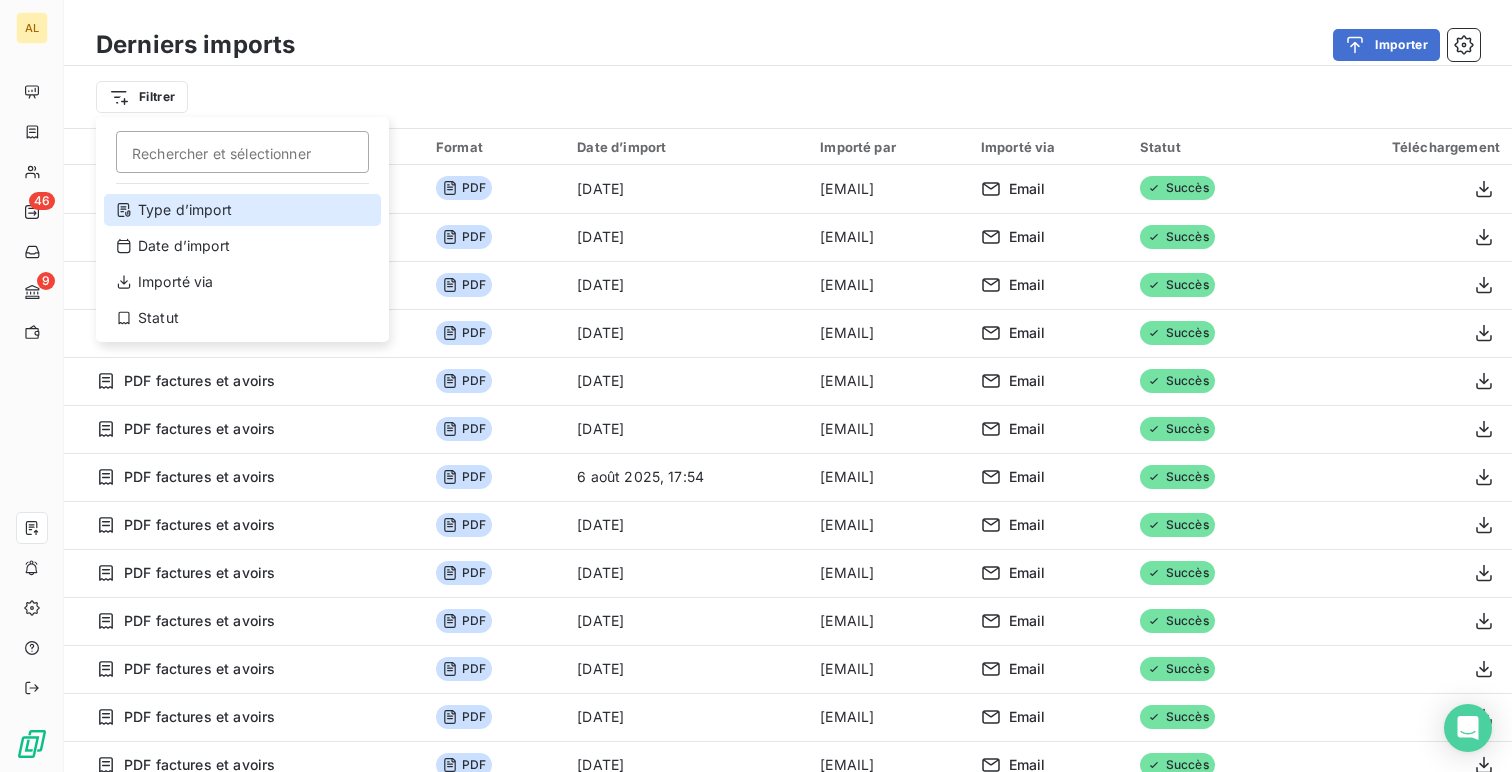 click on "Type d’import" at bounding box center (242, 210) 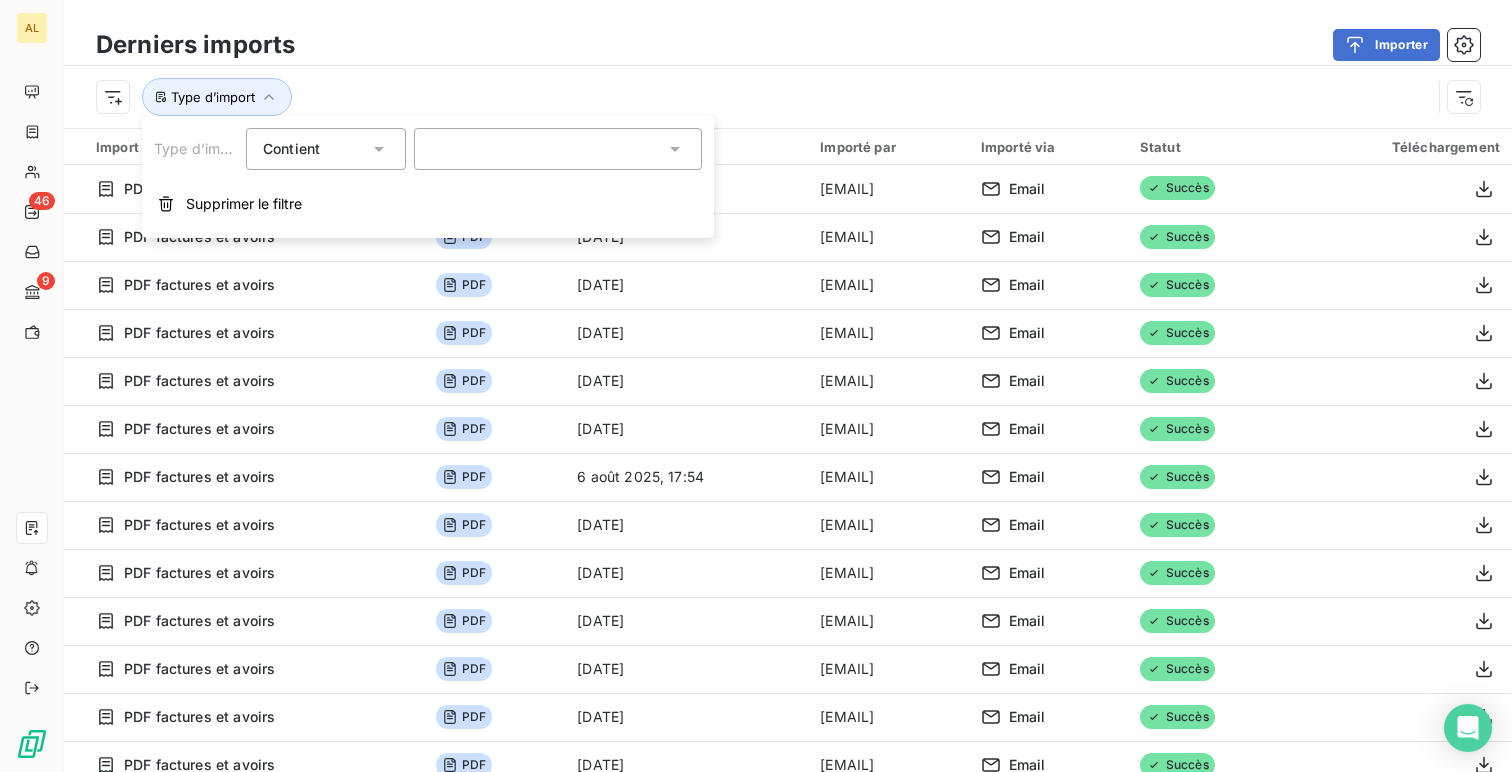 click at bounding box center (558, 149) 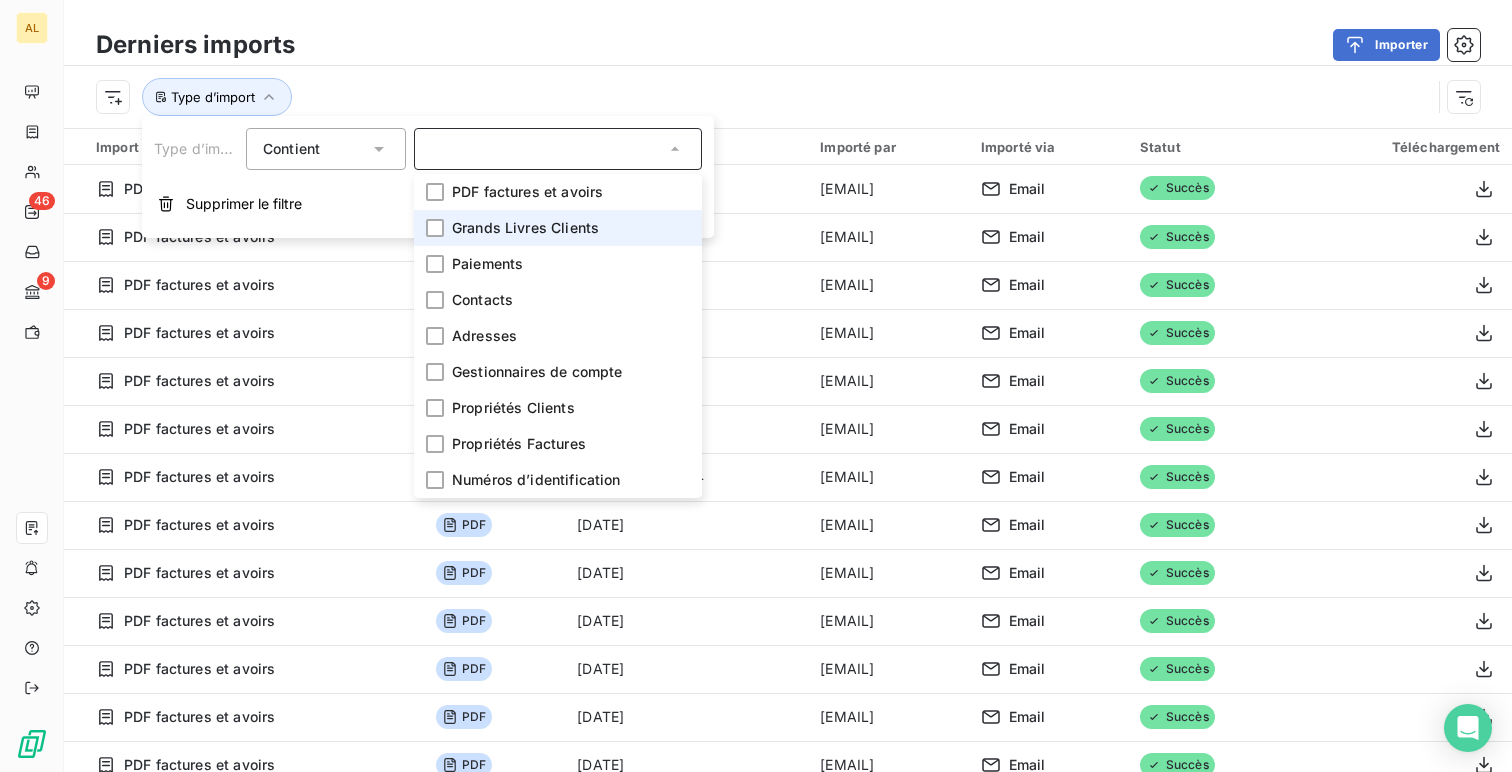 click on "Grands Livres Clients" at bounding box center [525, 228] 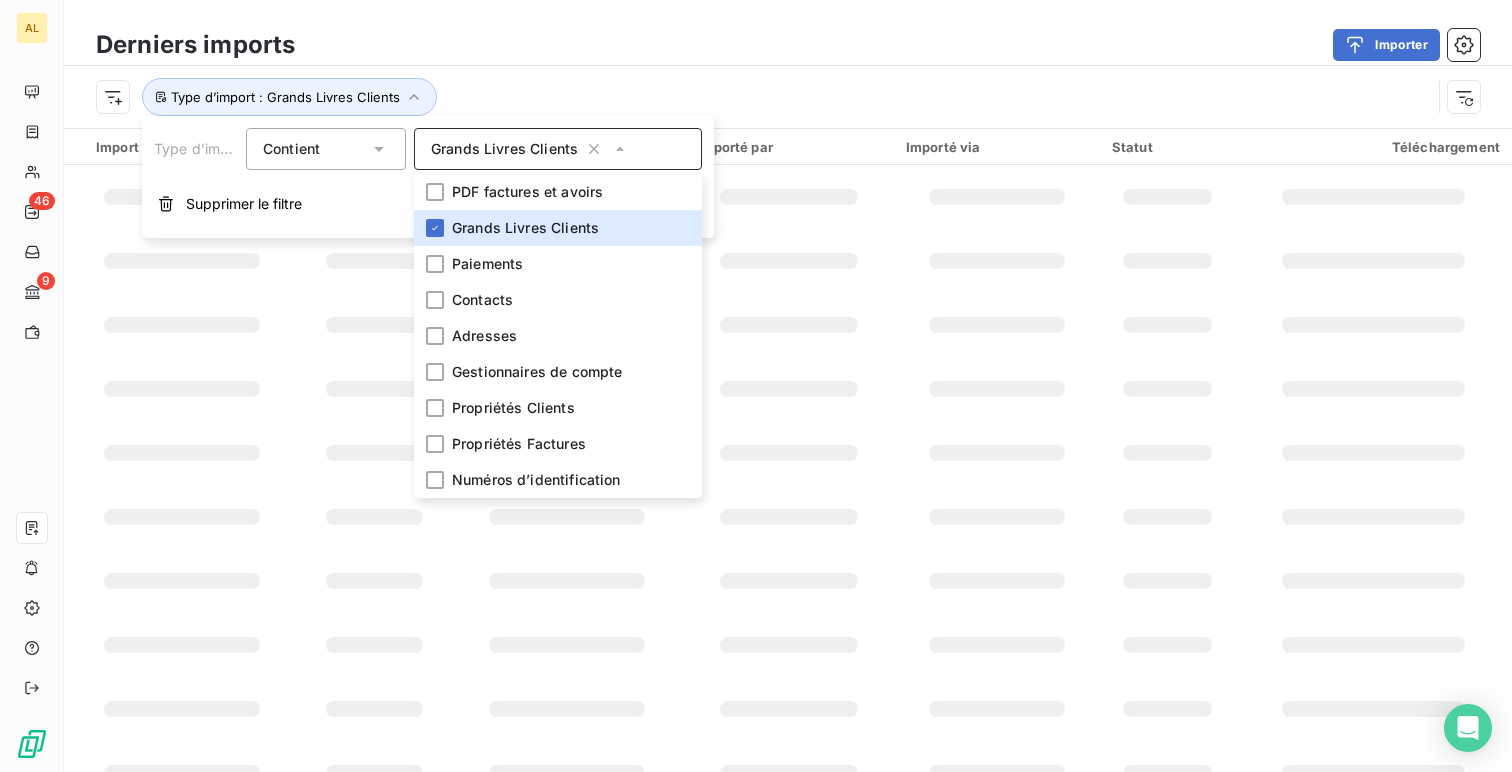 click on "Type d’import  : Grands Livres Clients" at bounding box center [788, 97] 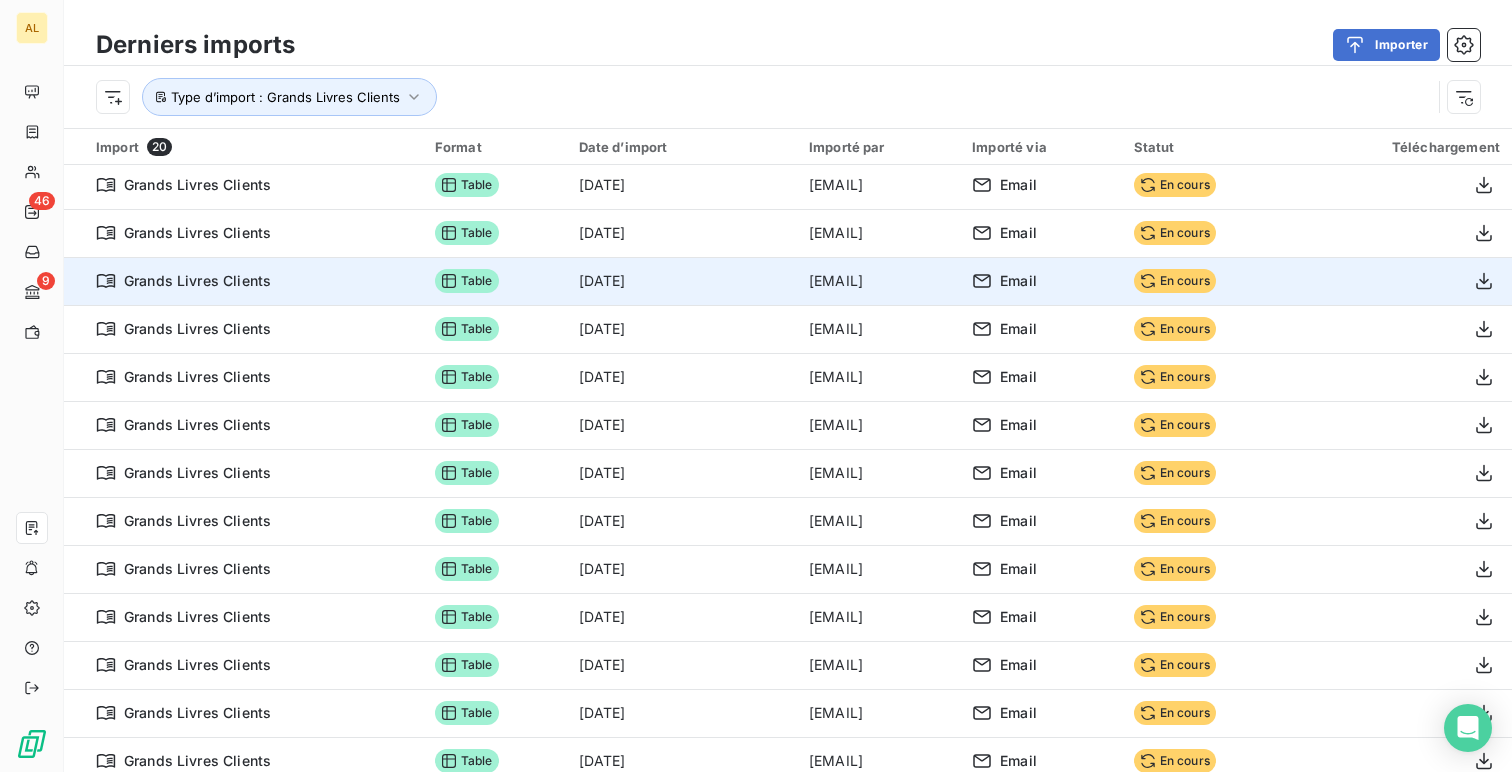 scroll, scrollTop: 0, scrollLeft: 0, axis: both 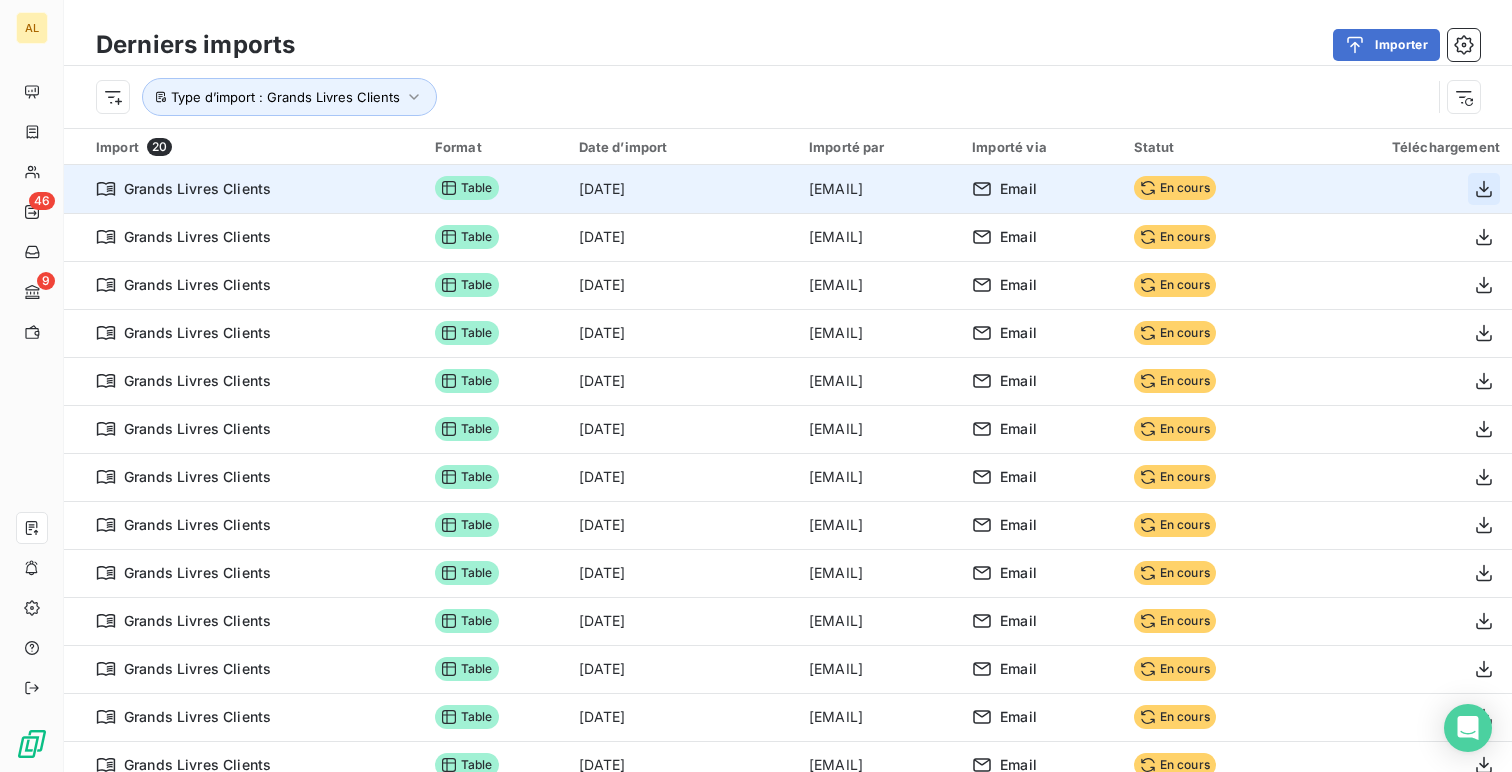 click 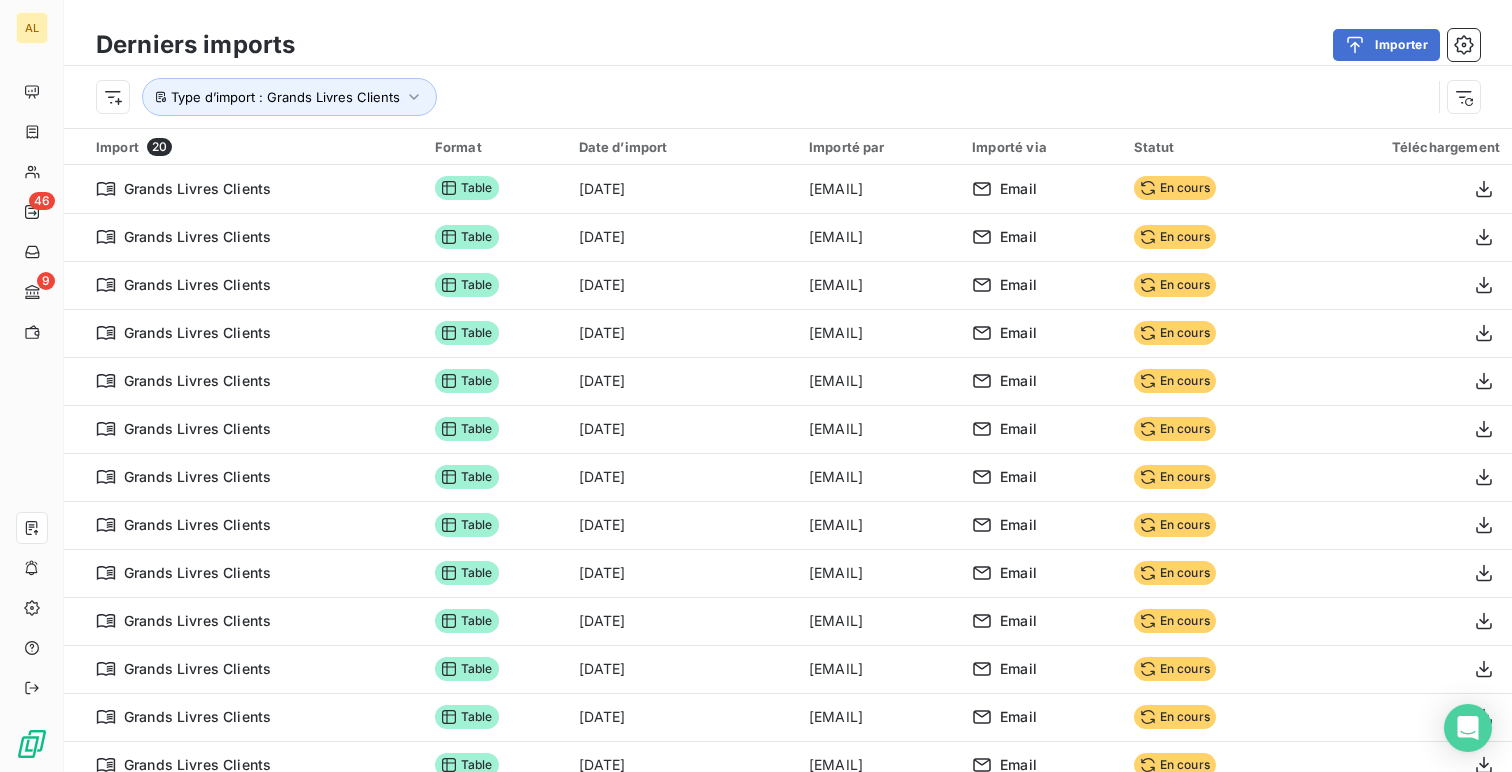 click on "Importer" at bounding box center [899, 45] 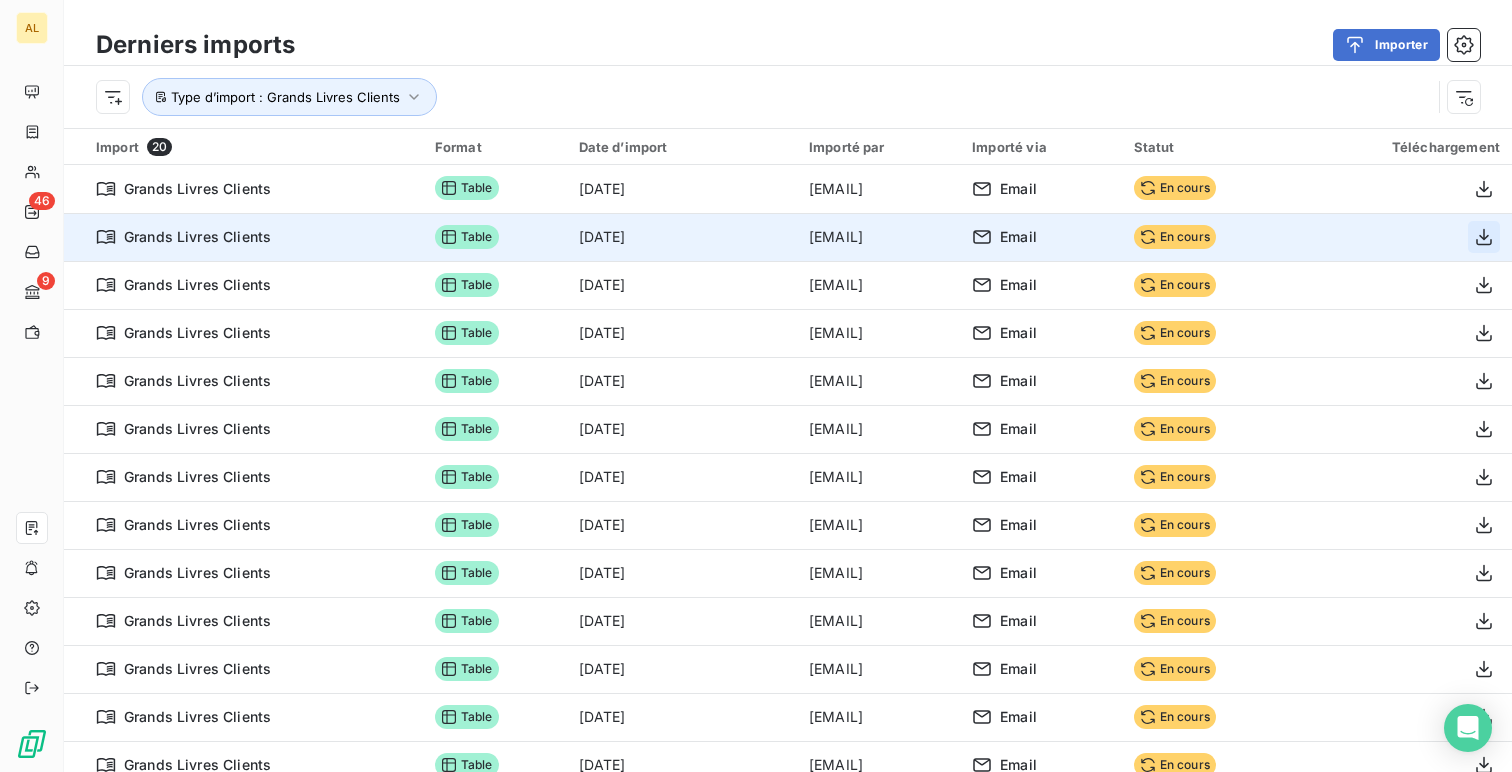 click 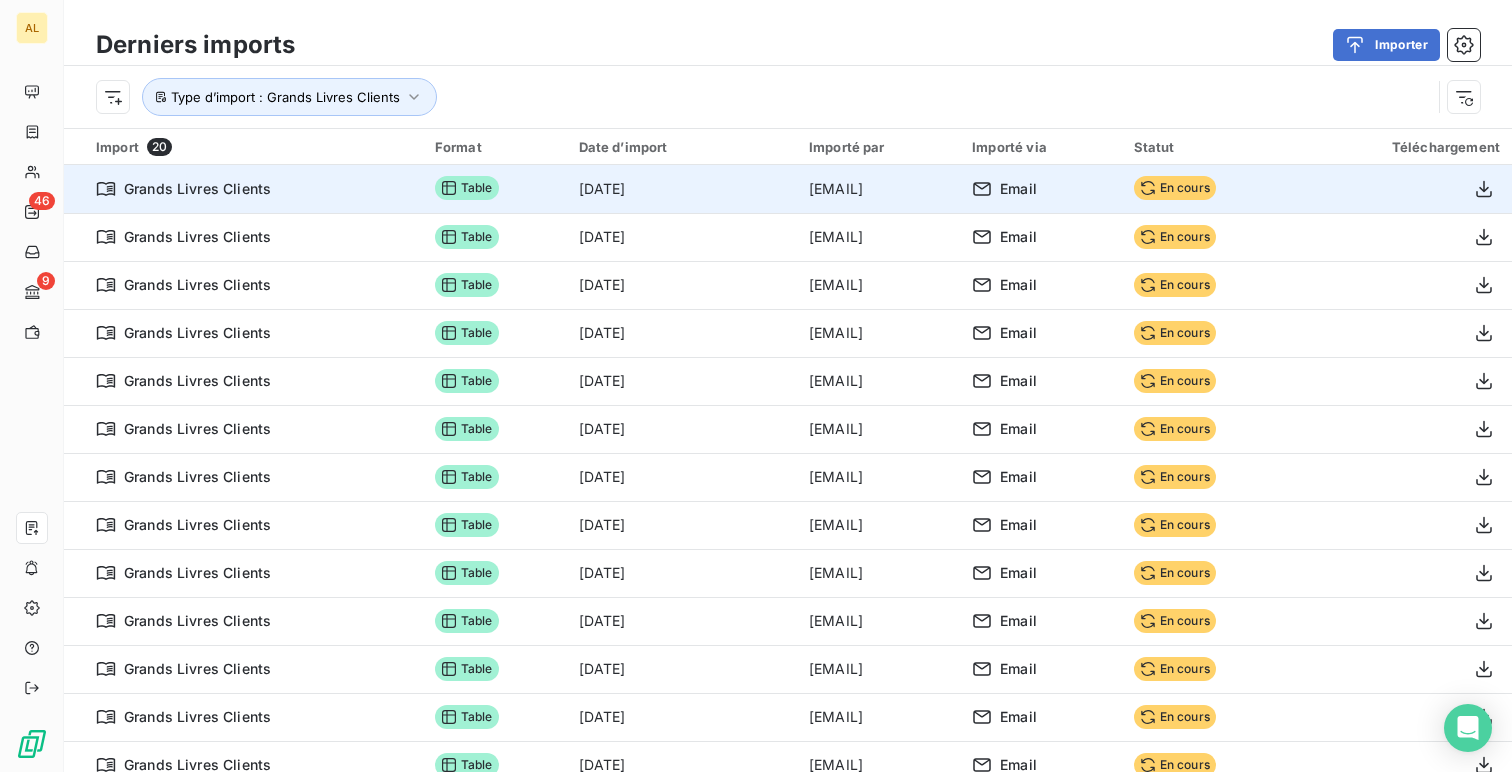 click on "[EMAIL]" at bounding box center (878, 189) 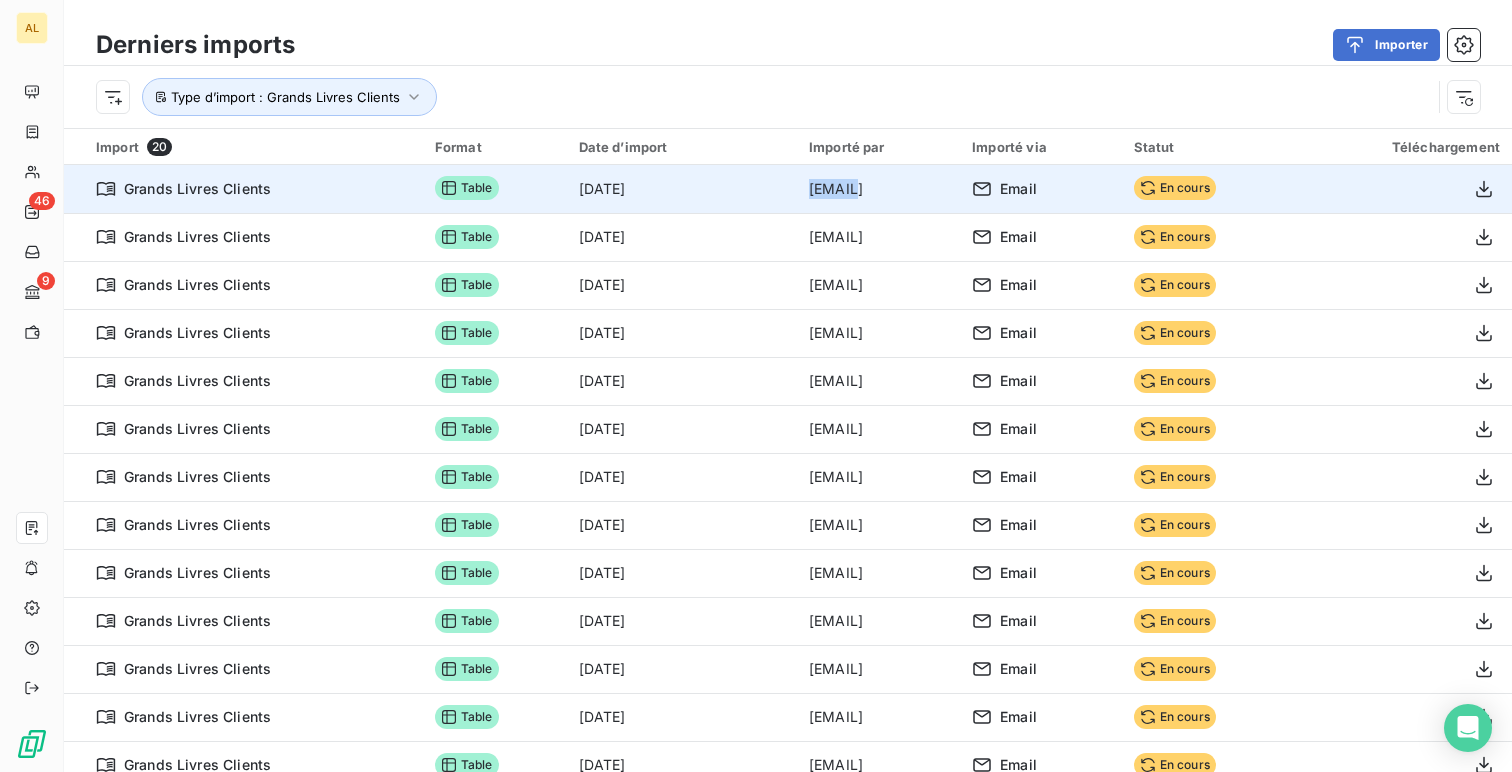 click on "[EMAIL]" at bounding box center [878, 189] 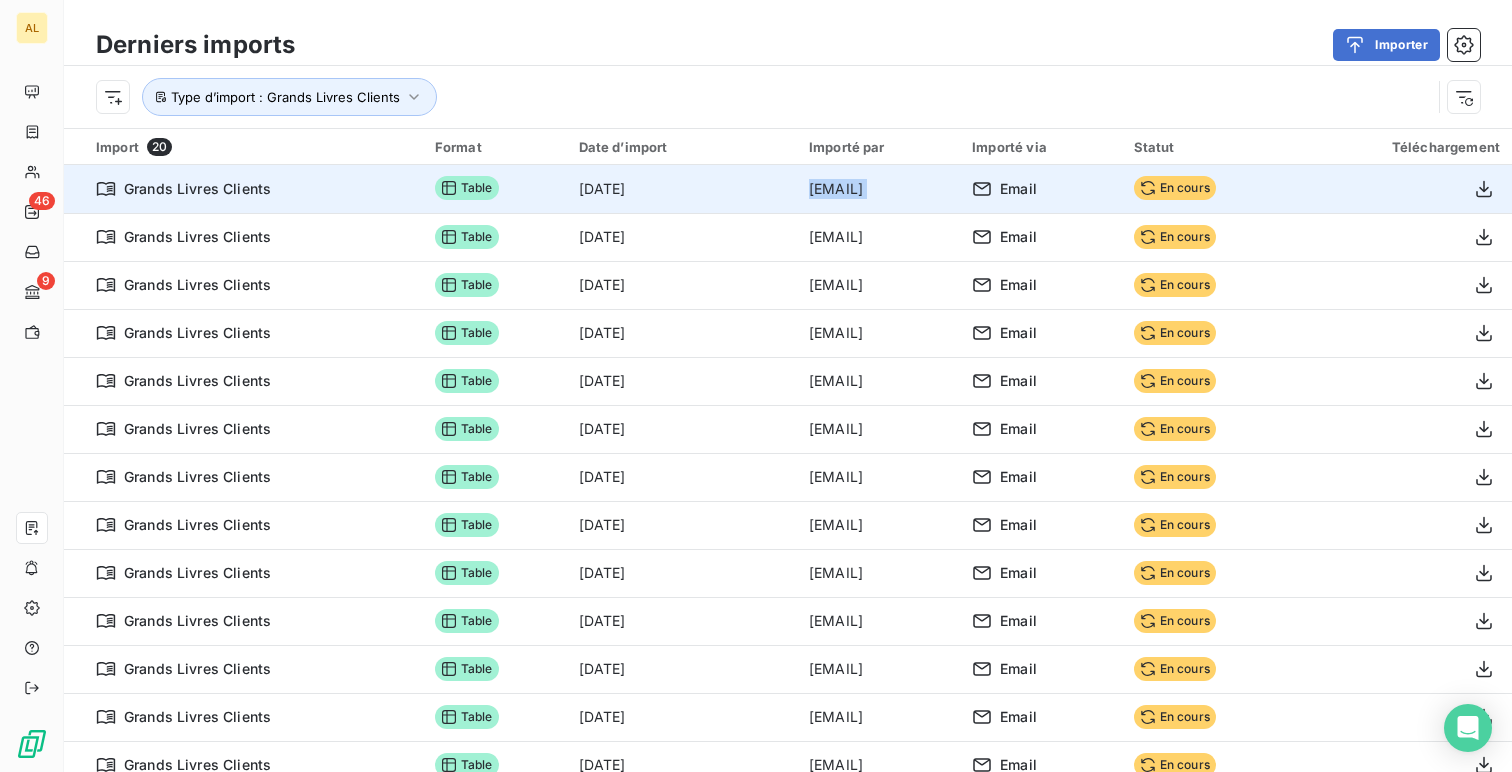 copy on "[EMAIL]" 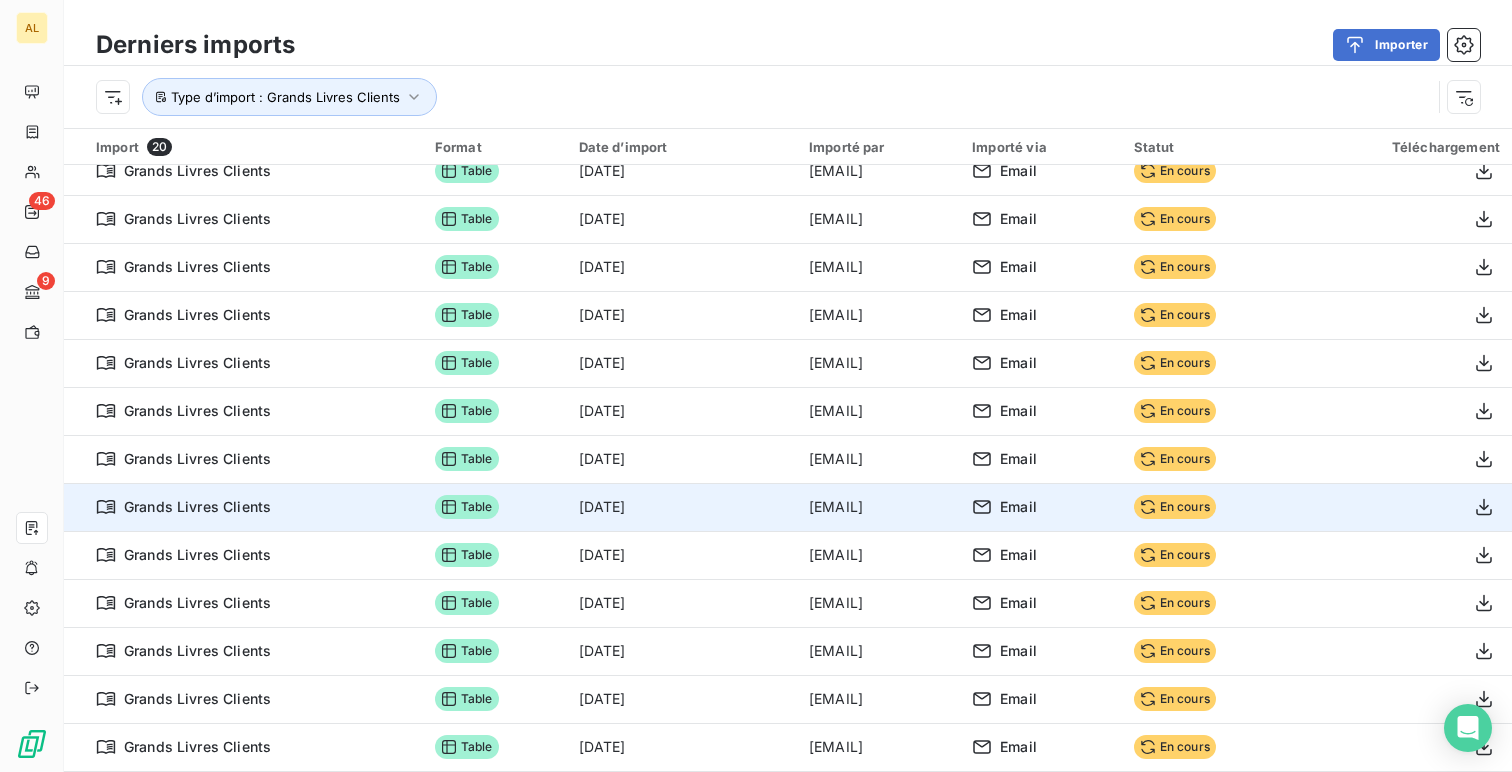 scroll, scrollTop: 353, scrollLeft: 0, axis: vertical 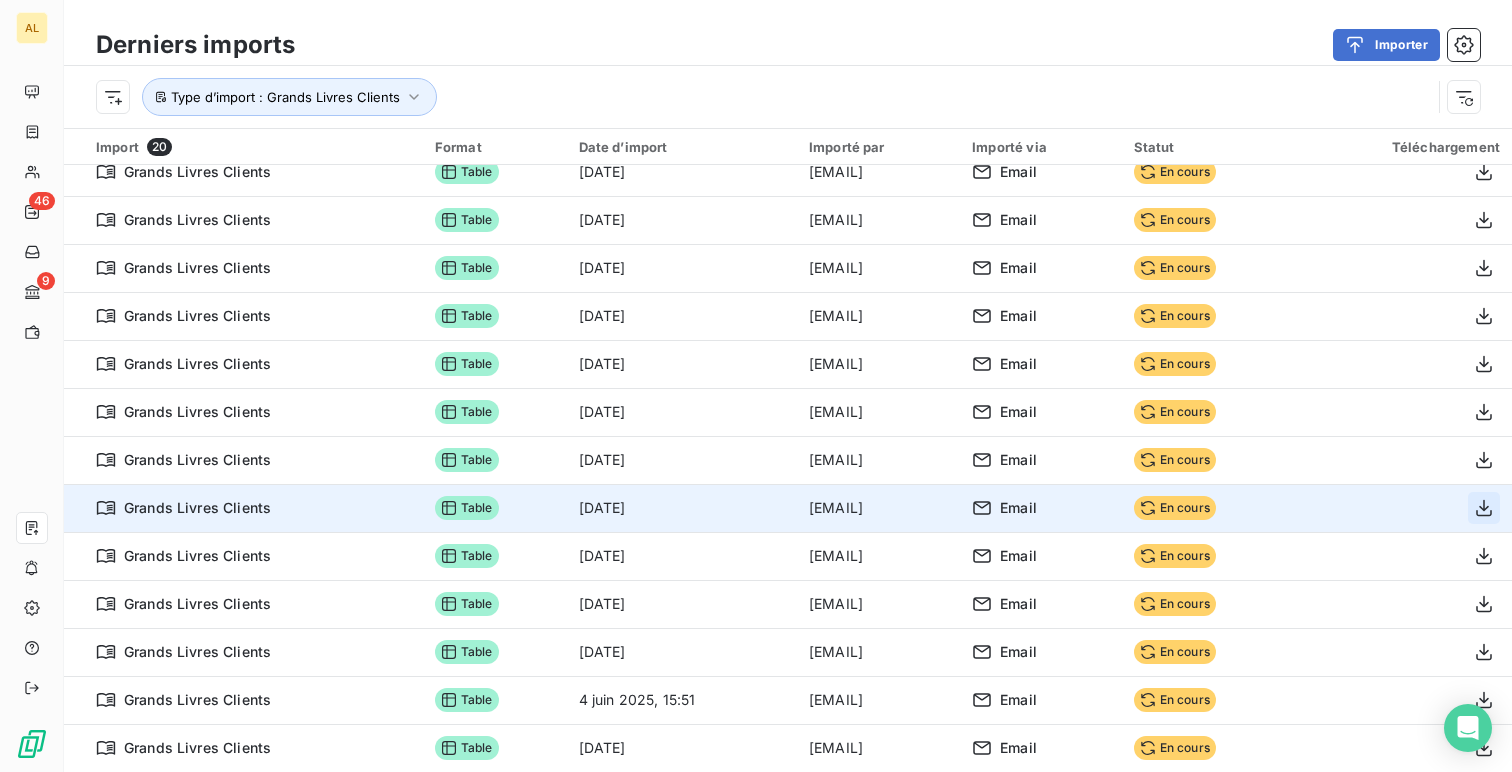 click at bounding box center (1484, 508) 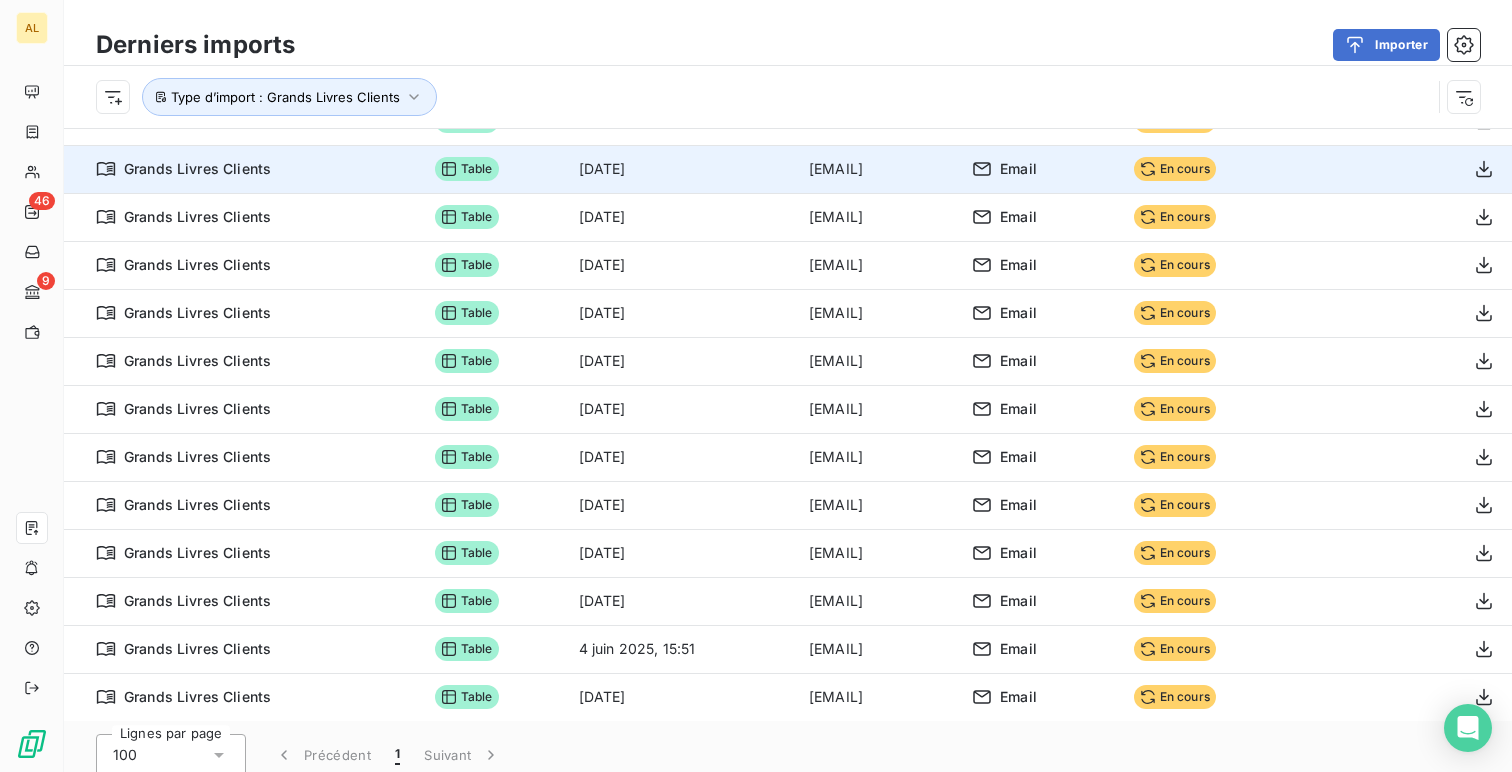 scroll, scrollTop: 68, scrollLeft: 0, axis: vertical 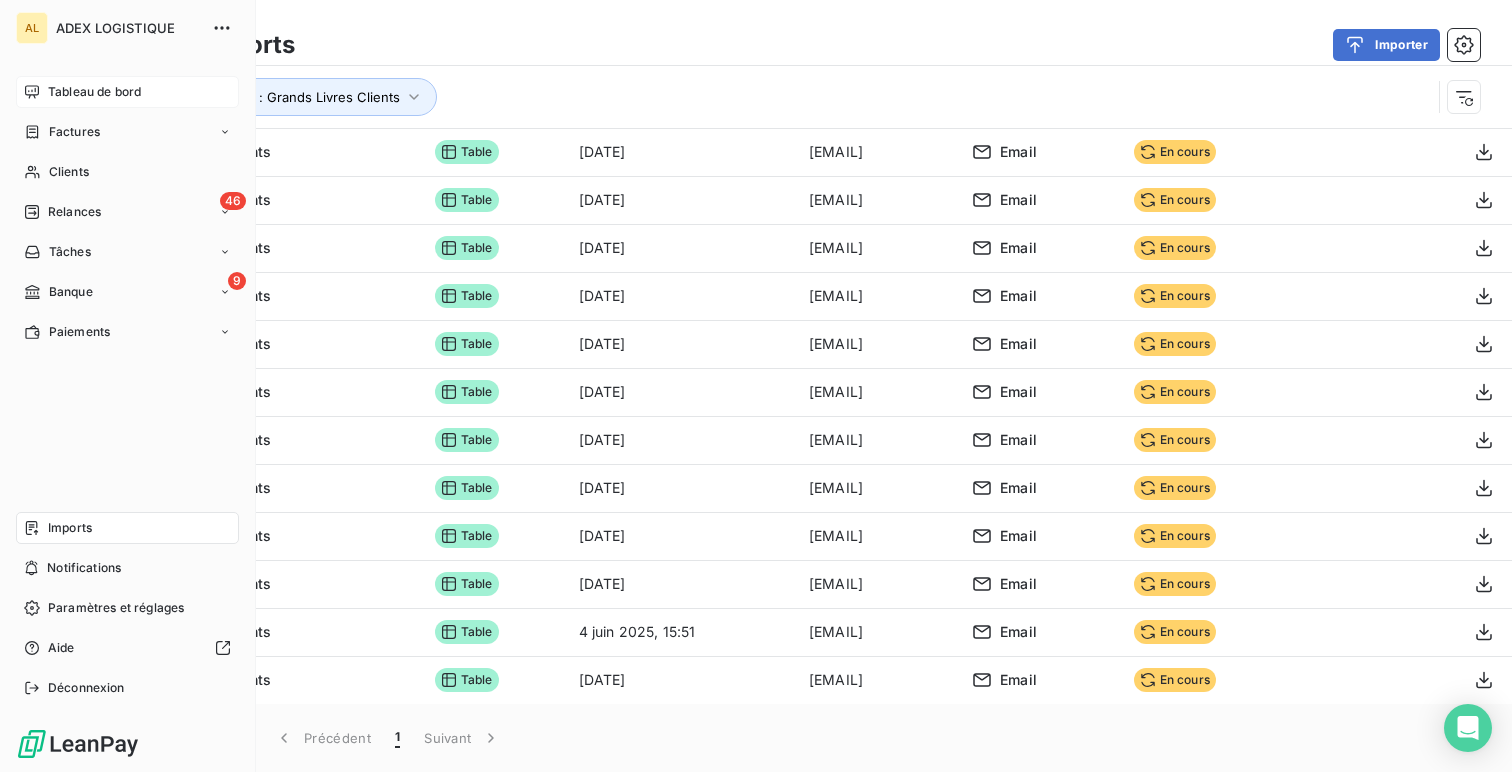 click on "Tableau de bord" at bounding box center (94, 92) 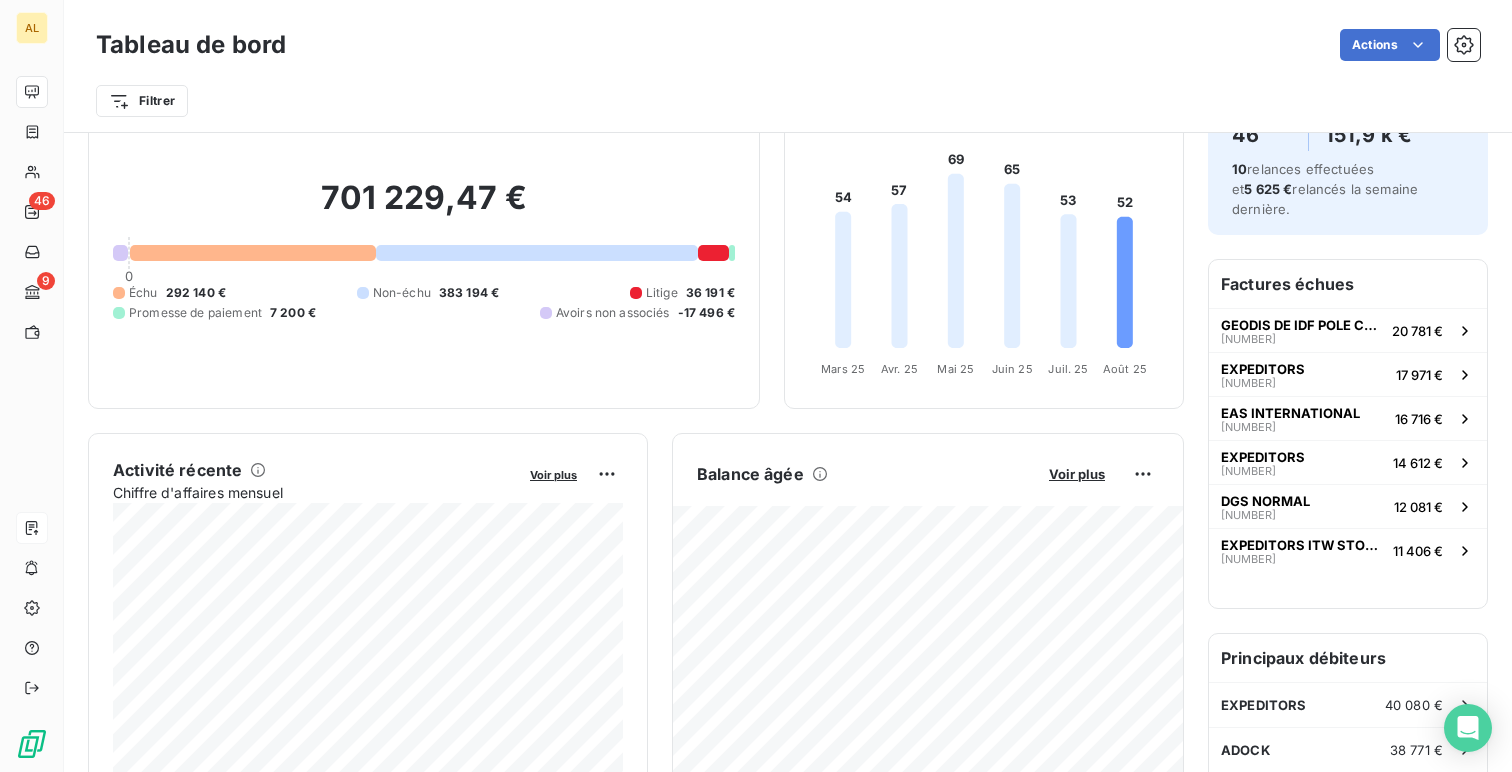 scroll, scrollTop: 0, scrollLeft: 0, axis: both 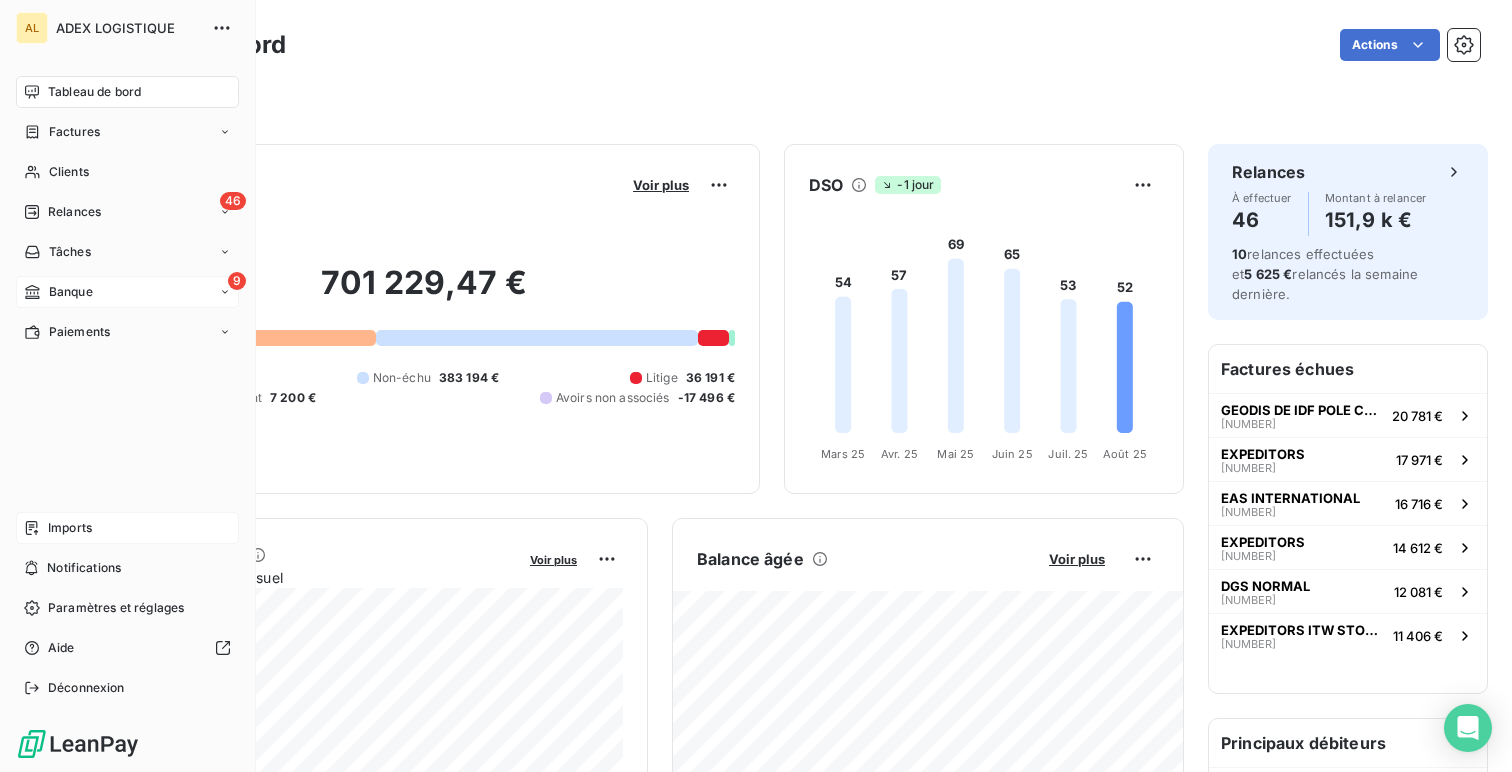 click on "9 Banque" at bounding box center (127, 292) 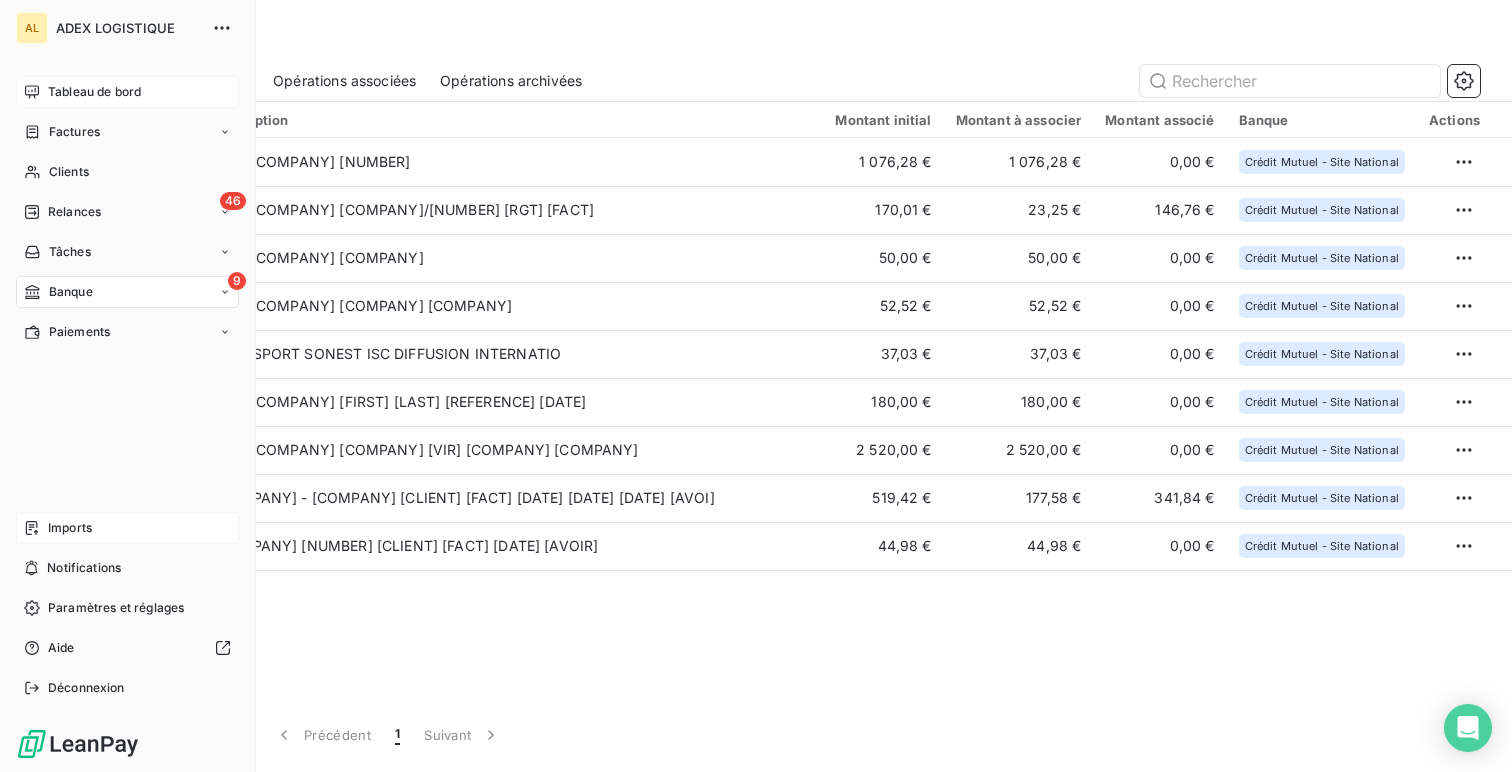 click on "Tableau de bord" at bounding box center [127, 92] 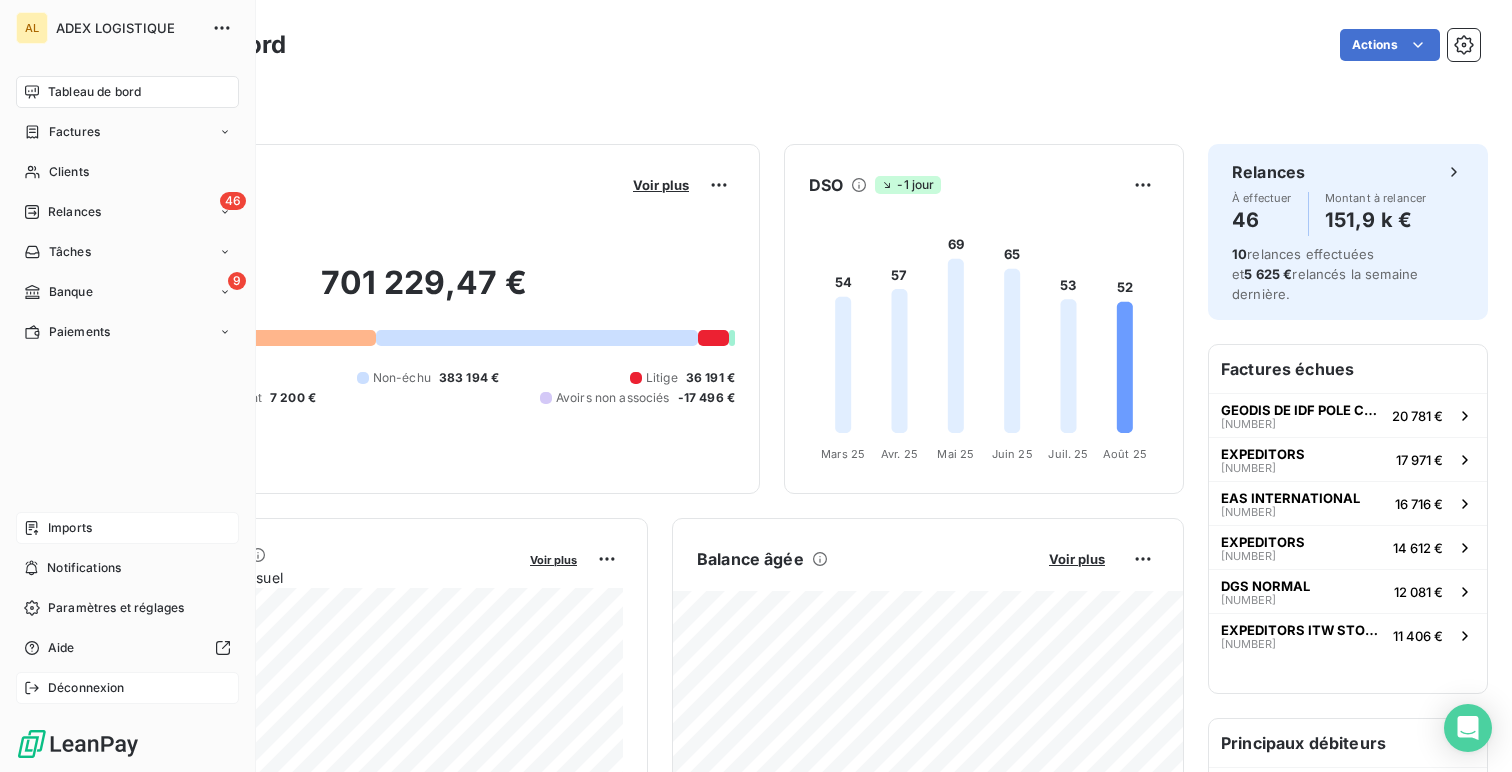 click on "Déconnexion" at bounding box center (86, 688) 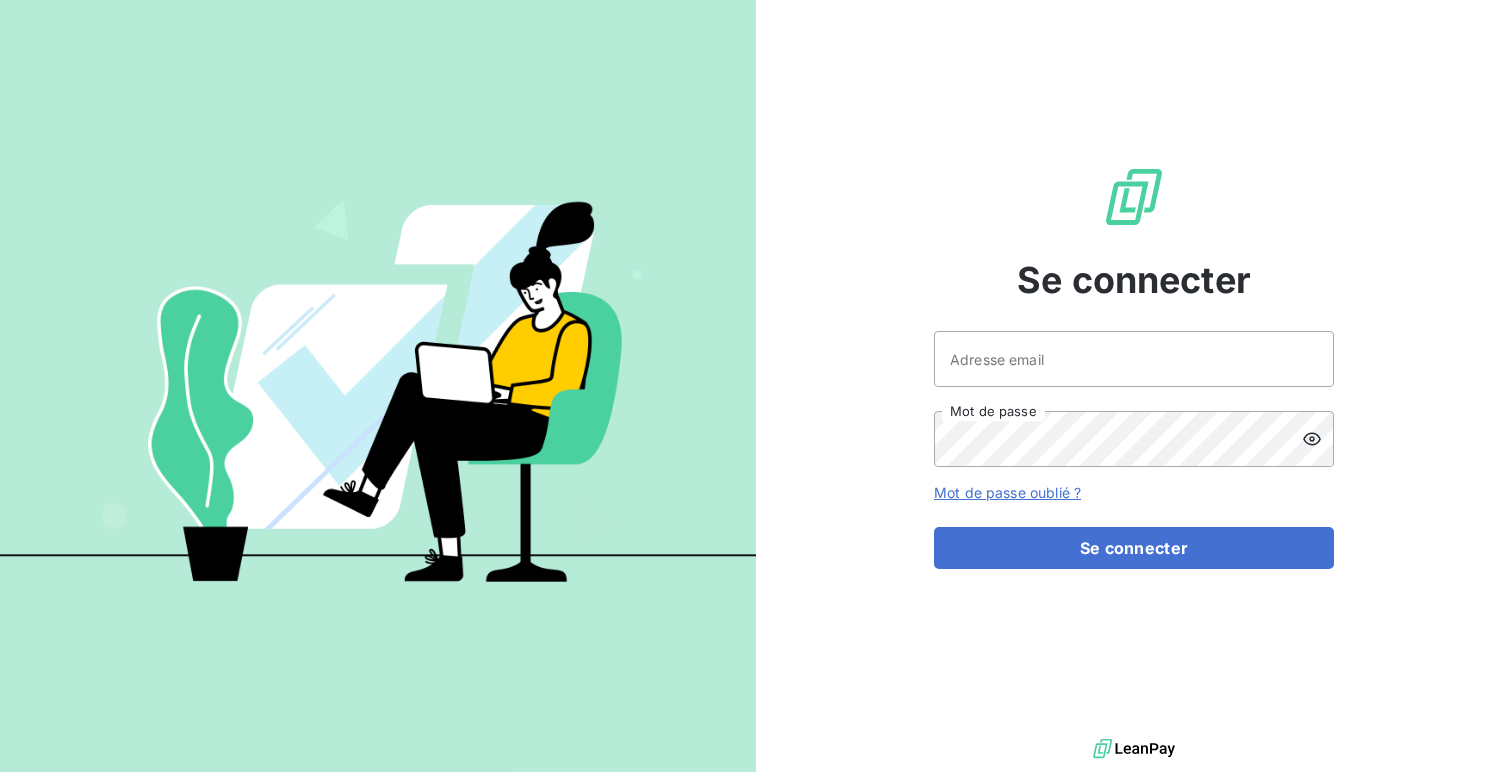 scroll, scrollTop: 0, scrollLeft: 0, axis: both 